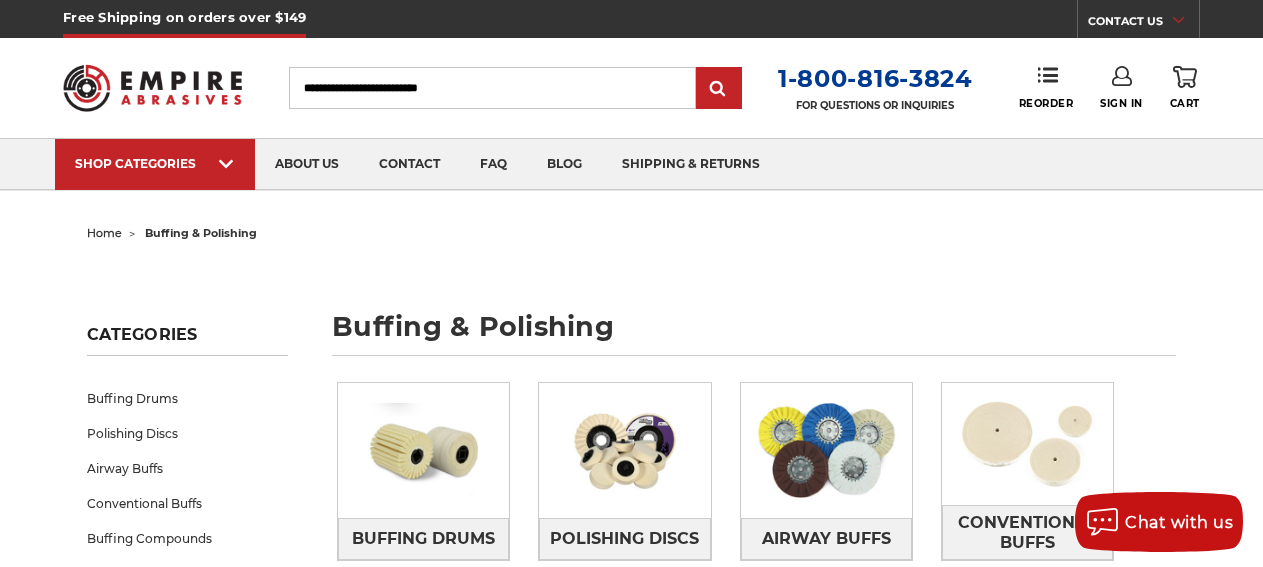 scroll, scrollTop: 0, scrollLeft: 0, axis: both 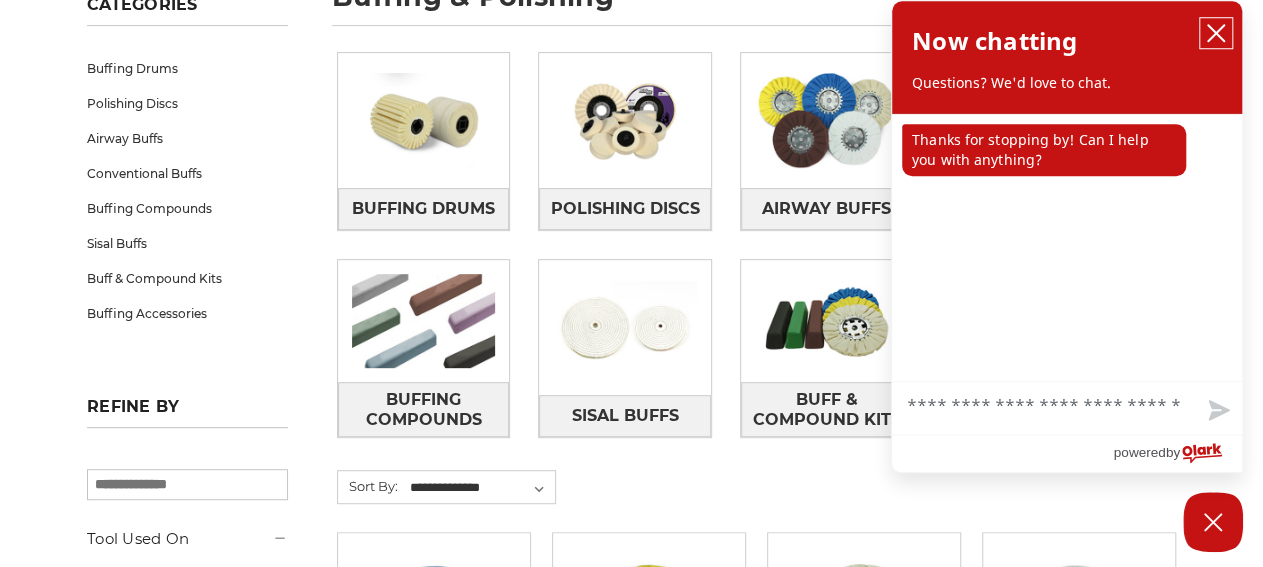click 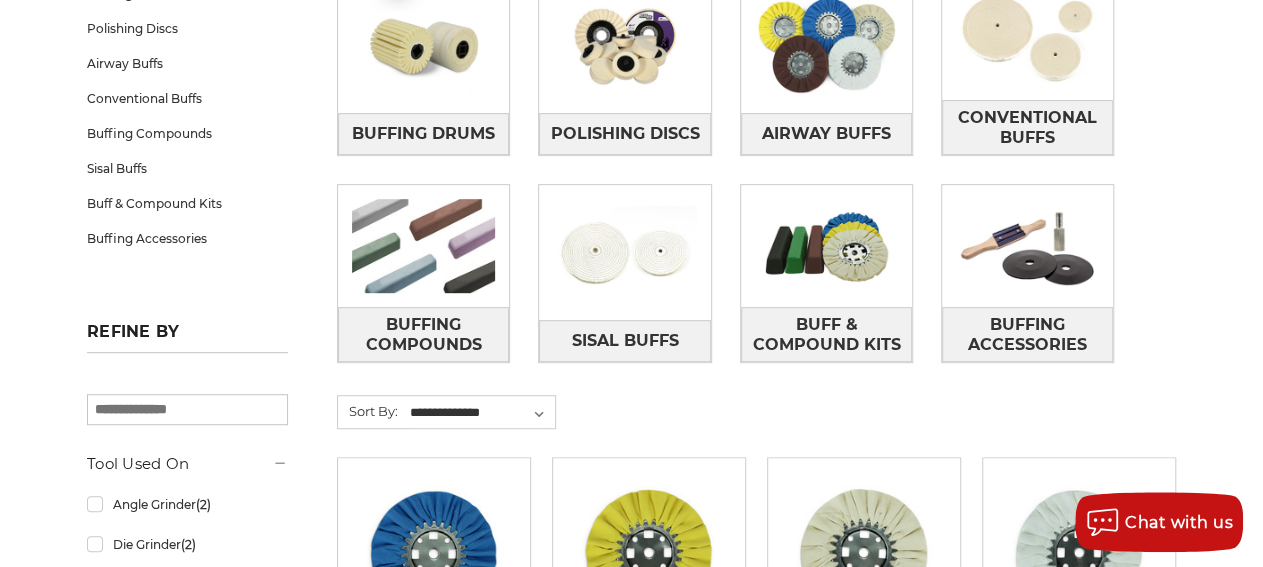 scroll, scrollTop: 407, scrollLeft: 0, axis: vertical 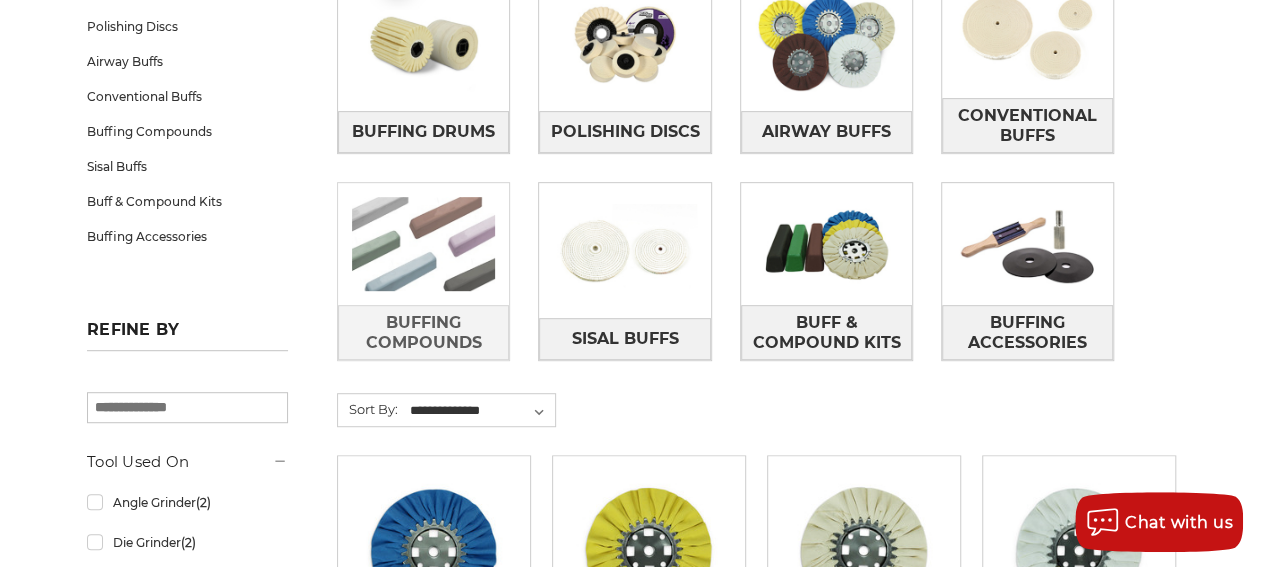 click at bounding box center (423, 244) 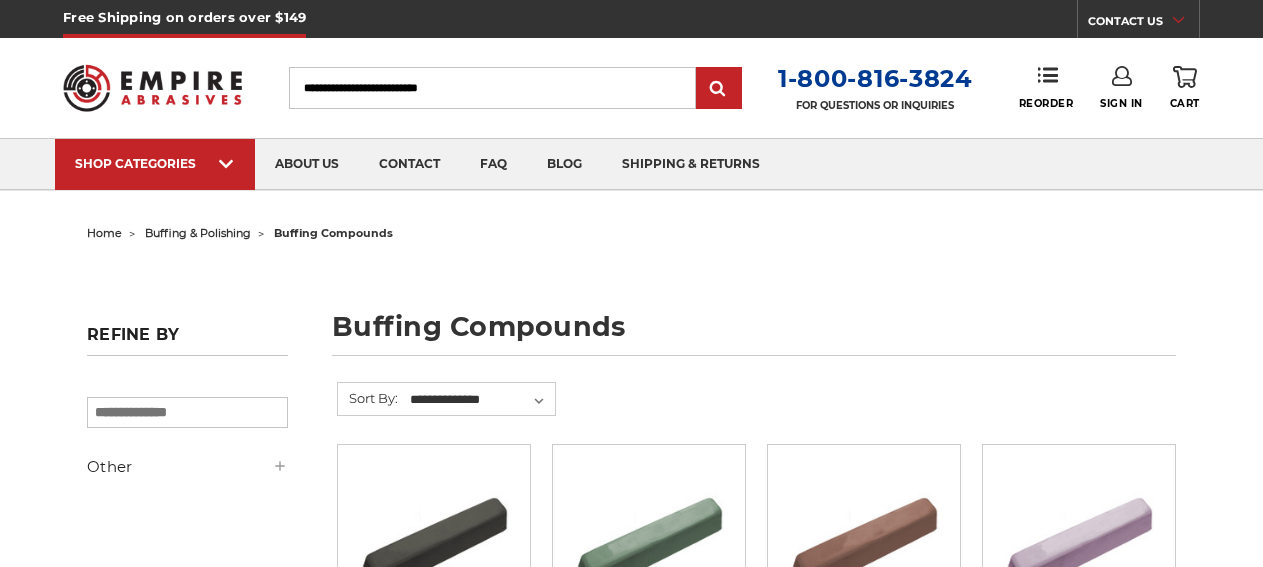 scroll, scrollTop: 0, scrollLeft: 0, axis: both 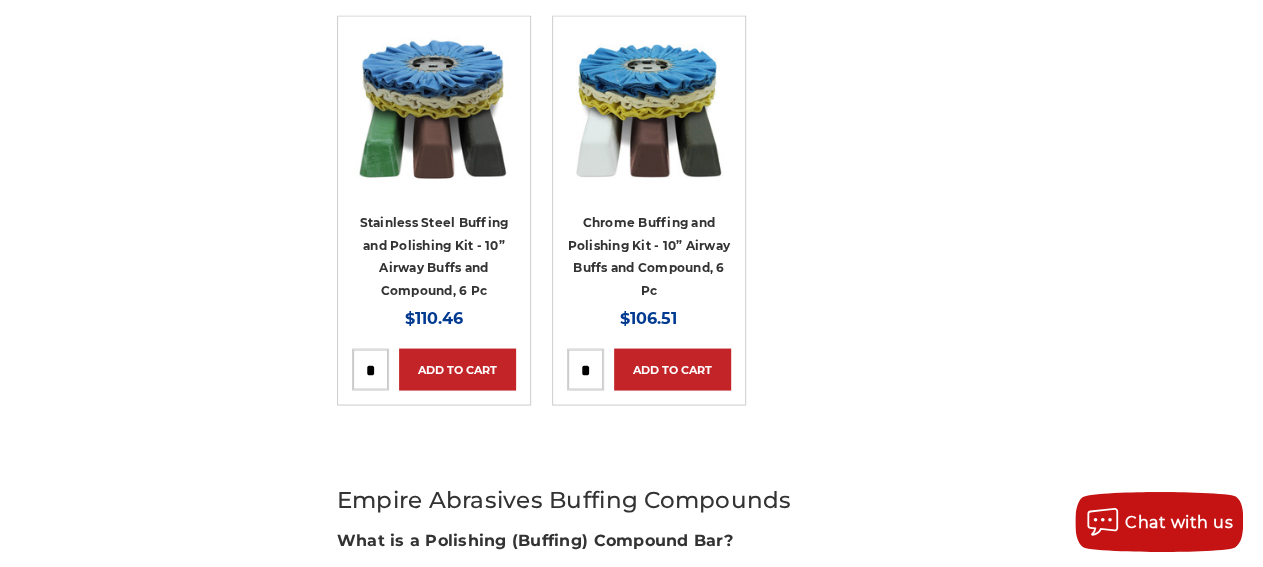 click on "Stainless Steel Buffing and Polishing Kit - 10” Airway Buffs and Compound, 6 Pc" at bounding box center [434, 256] 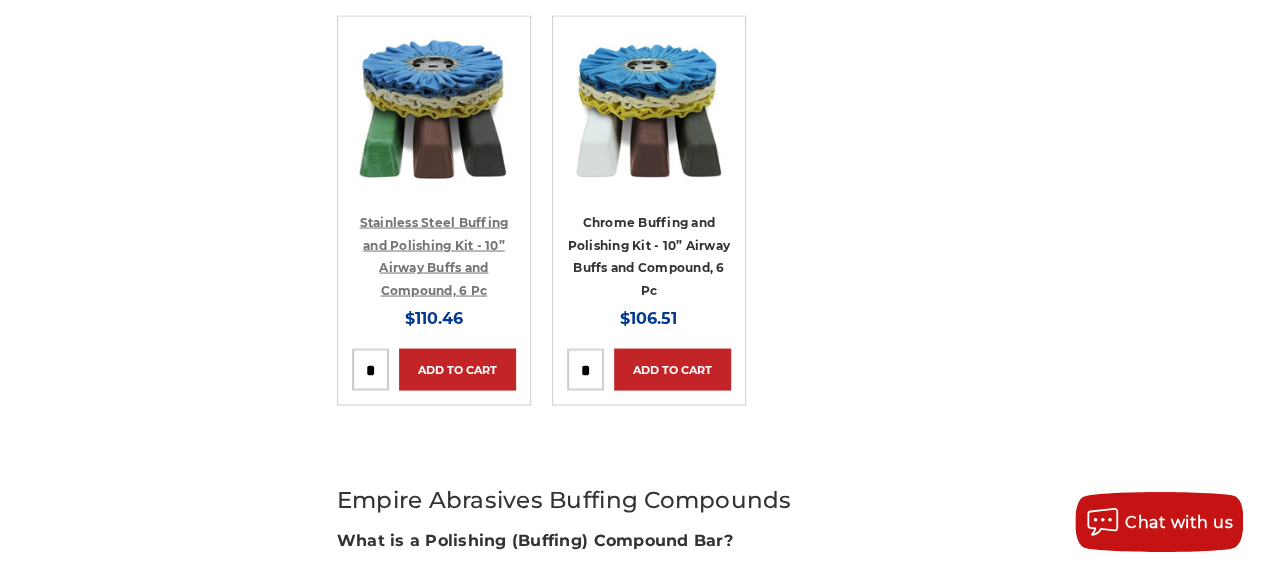 click on "Stainless Steel Buffing and Polishing Kit - 10” Airway Buffs and Compound, 6 Pc" at bounding box center [433, 256] 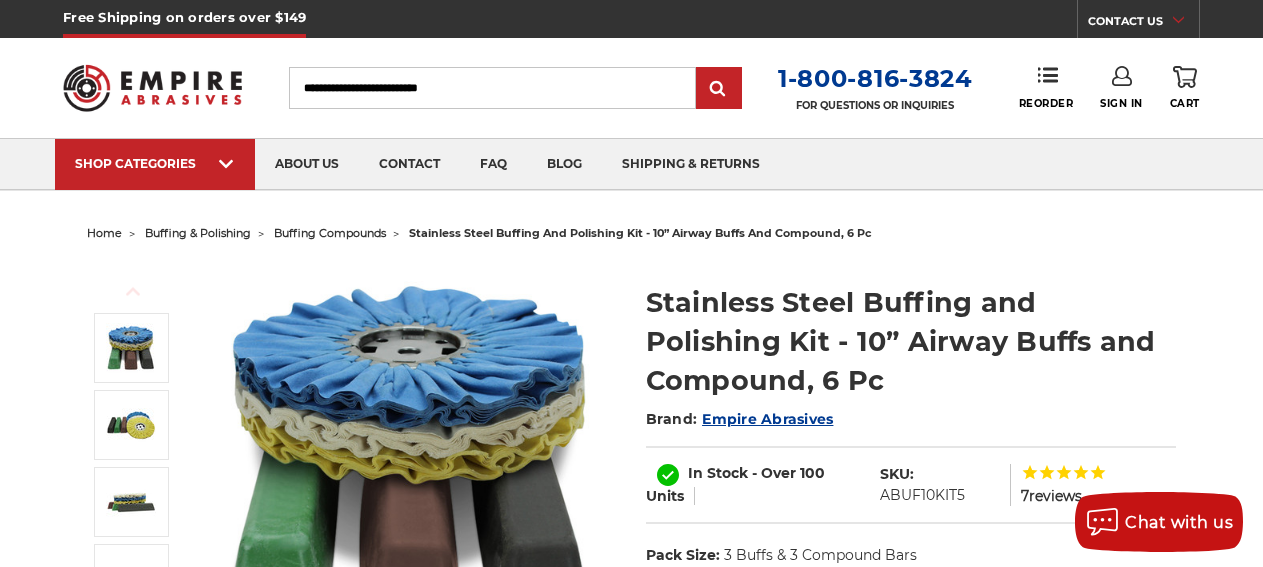 scroll, scrollTop: 0, scrollLeft: 0, axis: both 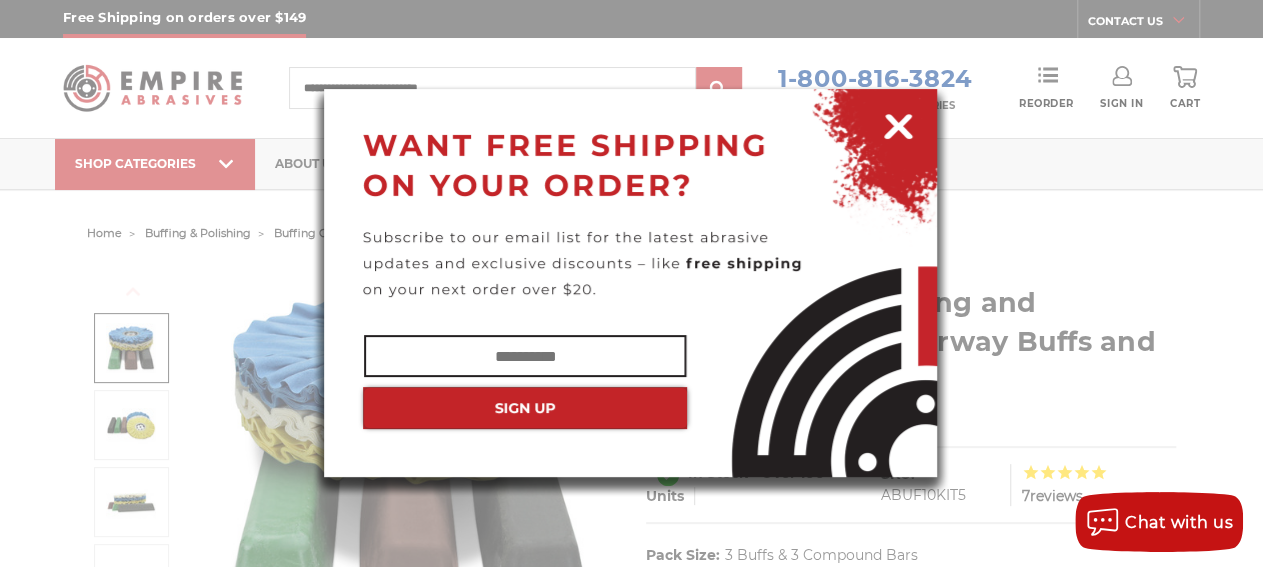 click at bounding box center (898, 123) 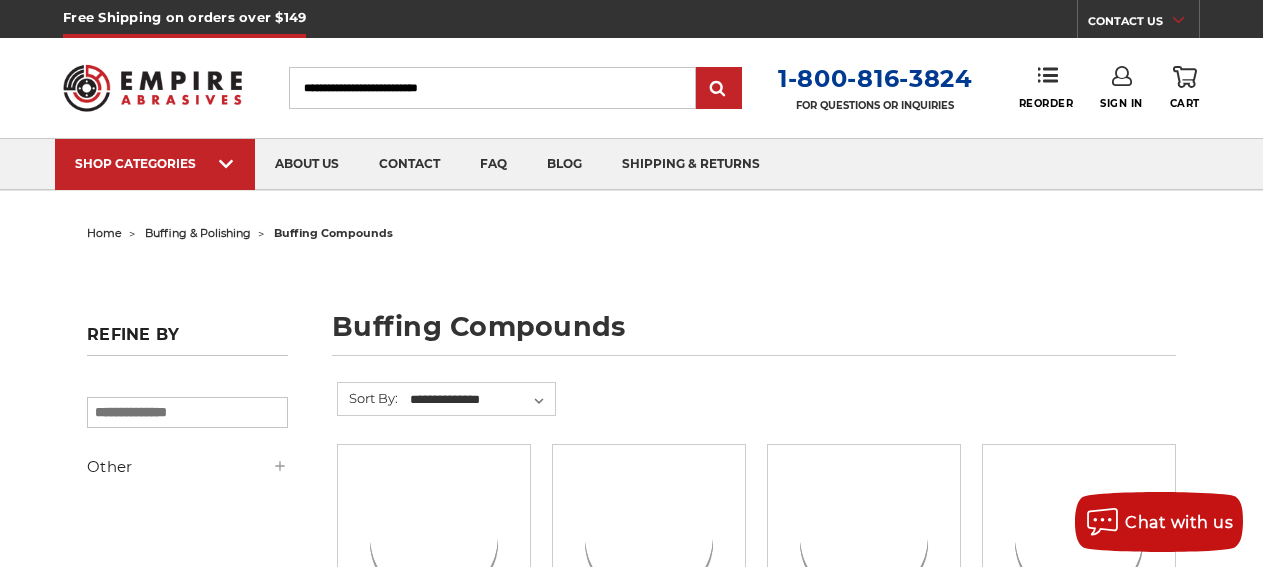 scroll, scrollTop: 1754, scrollLeft: 0, axis: vertical 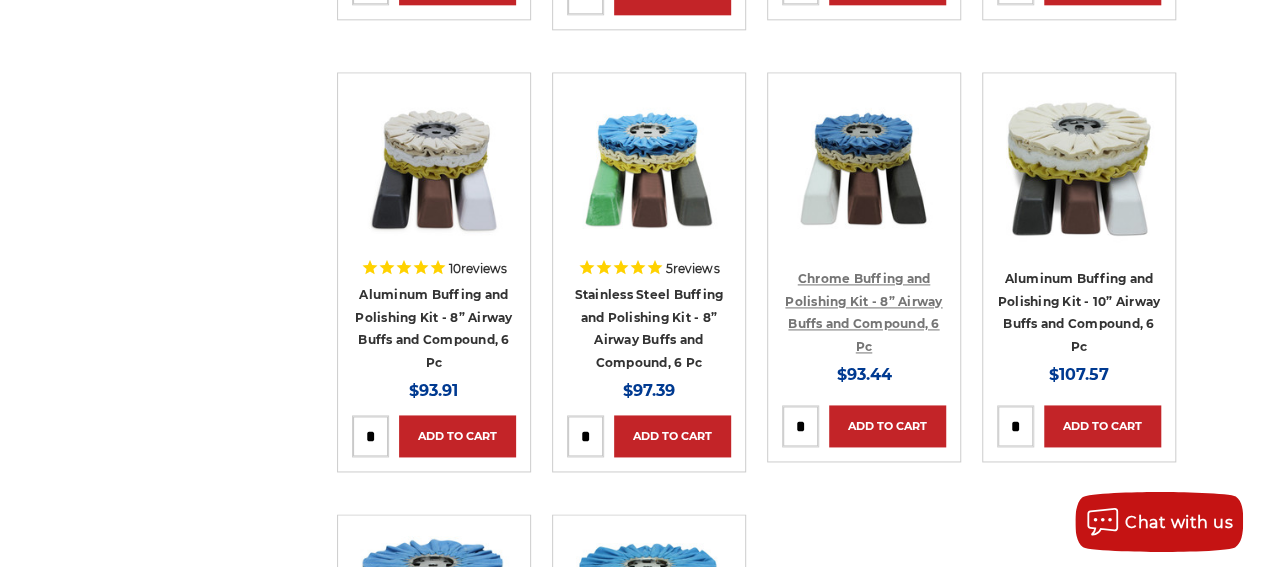 click on "Chrome Buffing and Polishing Kit - 8” Airway Buffs and Compound, 6 Pc" at bounding box center [863, 312] 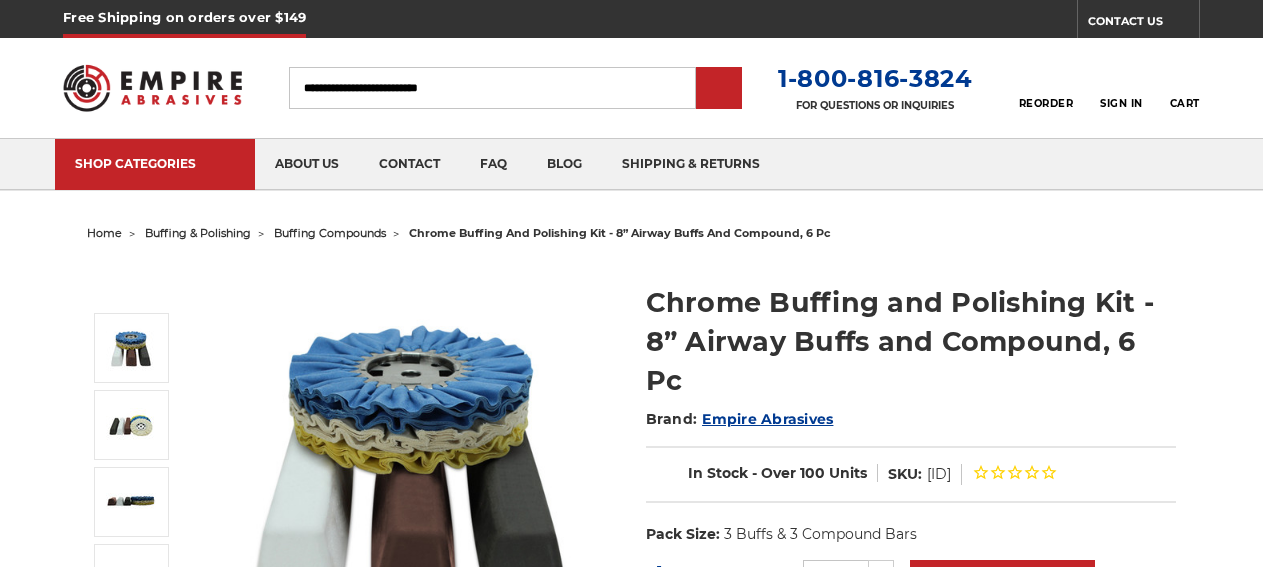 scroll, scrollTop: 0, scrollLeft: 0, axis: both 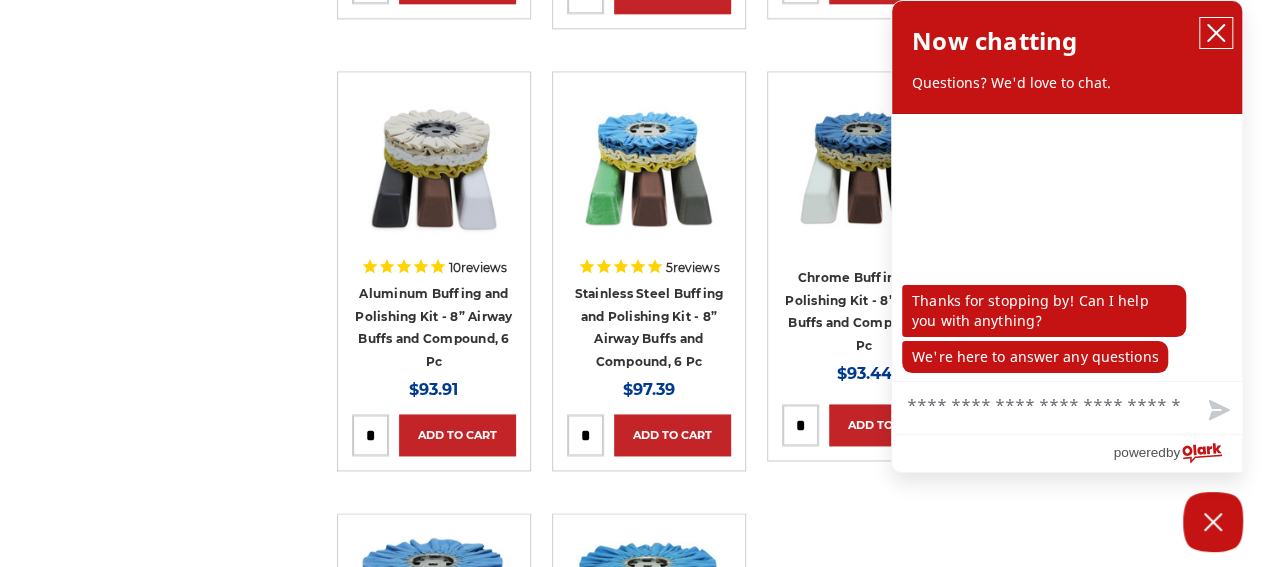 click 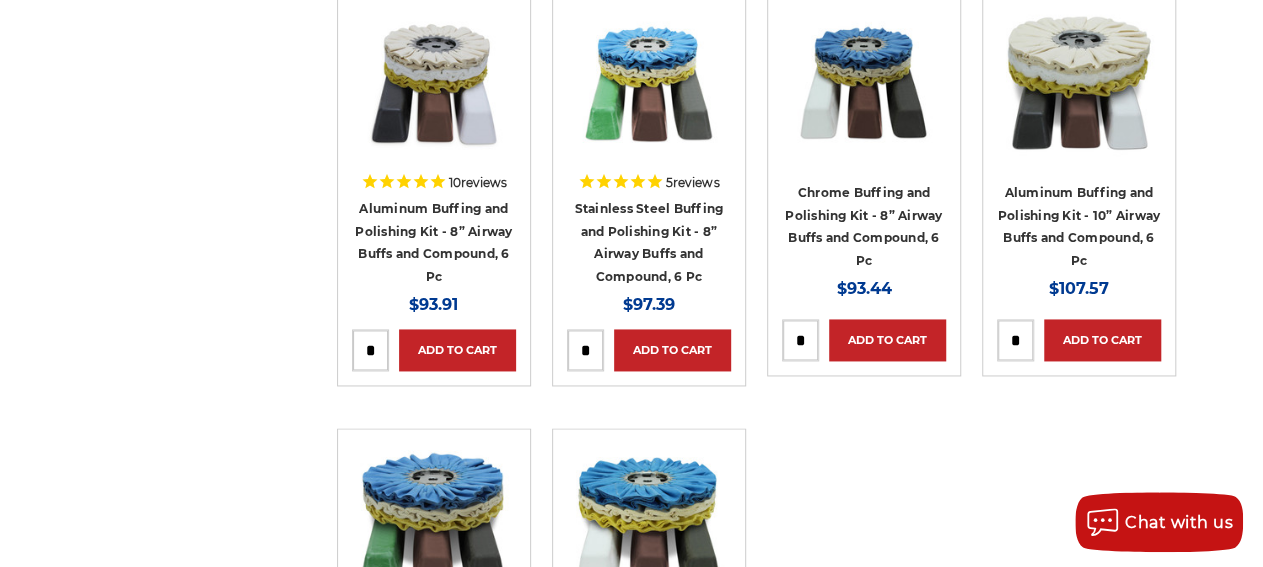 scroll, scrollTop: 1341, scrollLeft: 0, axis: vertical 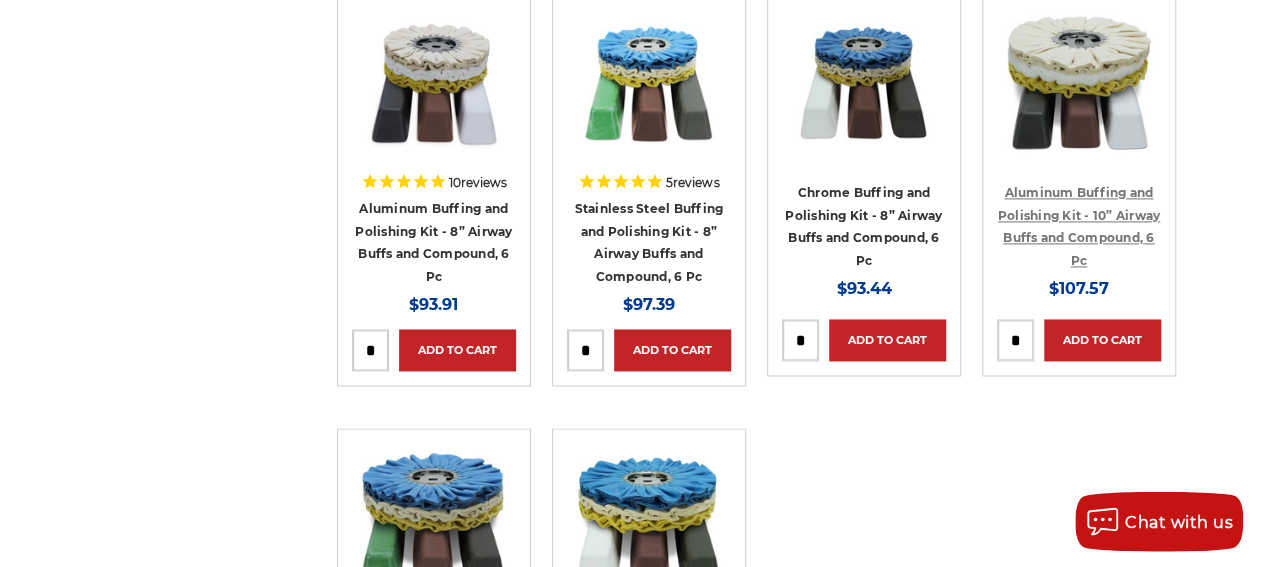 click on "Aluminum Buffing and Polishing Kit - 10” Airway Buffs and Compound, 6 Pc" at bounding box center (1079, 227) 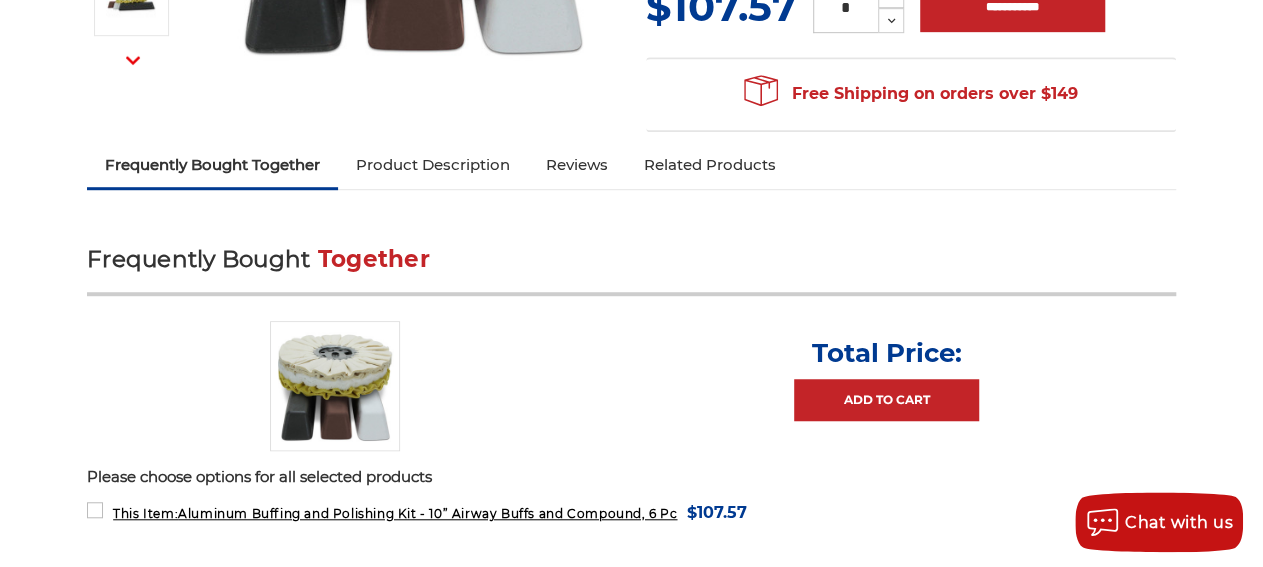 scroll, scrollTop: 0, scrollLeft: 0, axis: both 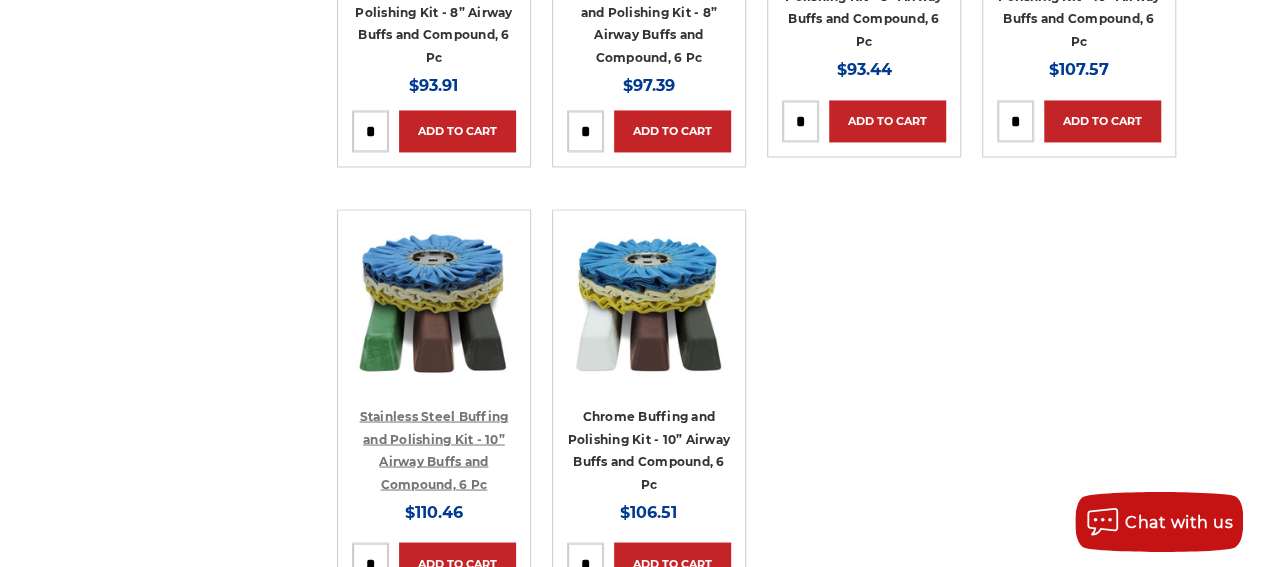 click on "Stainless Steel Buffing and Polishing Kit - 10” Airway Buffs and Compound, 6 Pc" at bounding box center (433, 450) 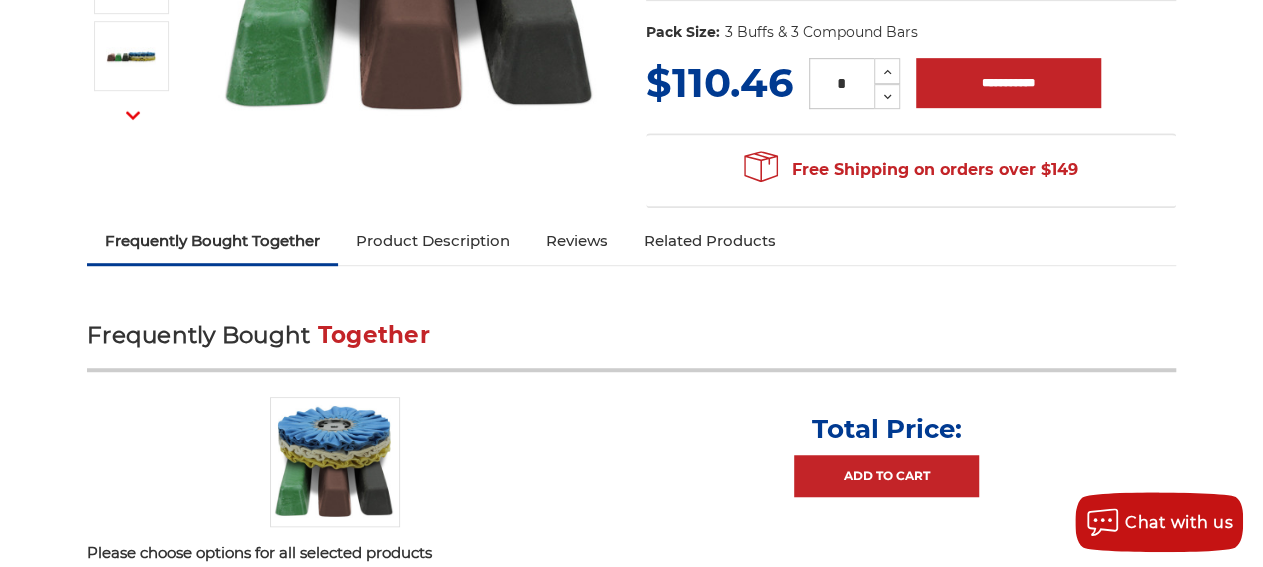 scroll, scrollTop: 626, scrollLeft: 0, axis: vertical 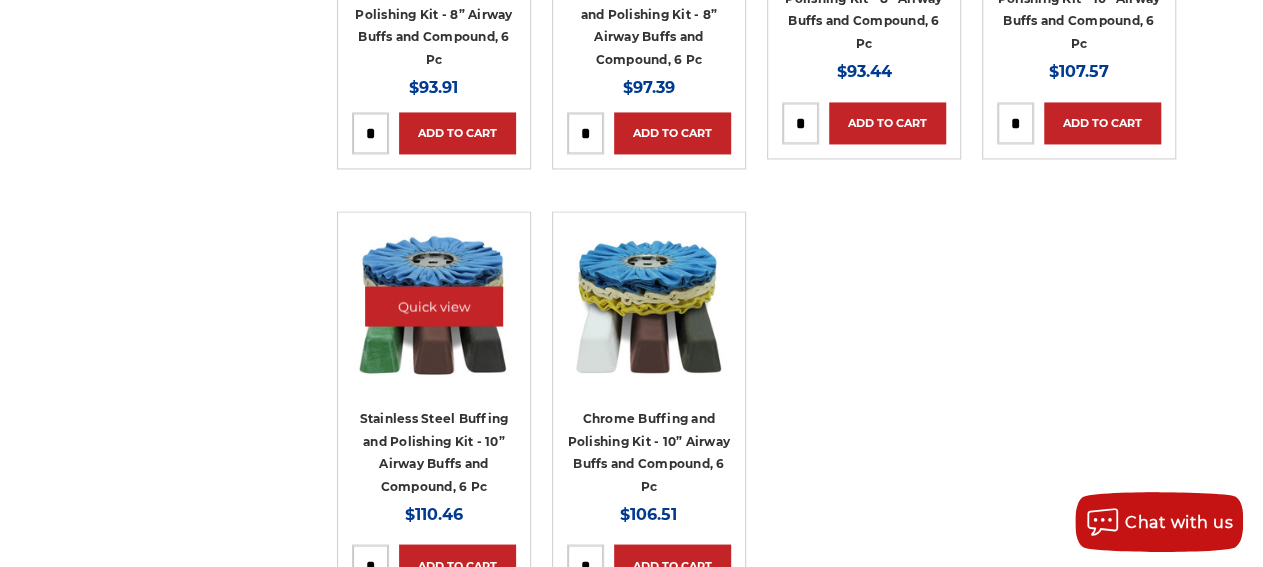 click at bounding box center (434, 306) 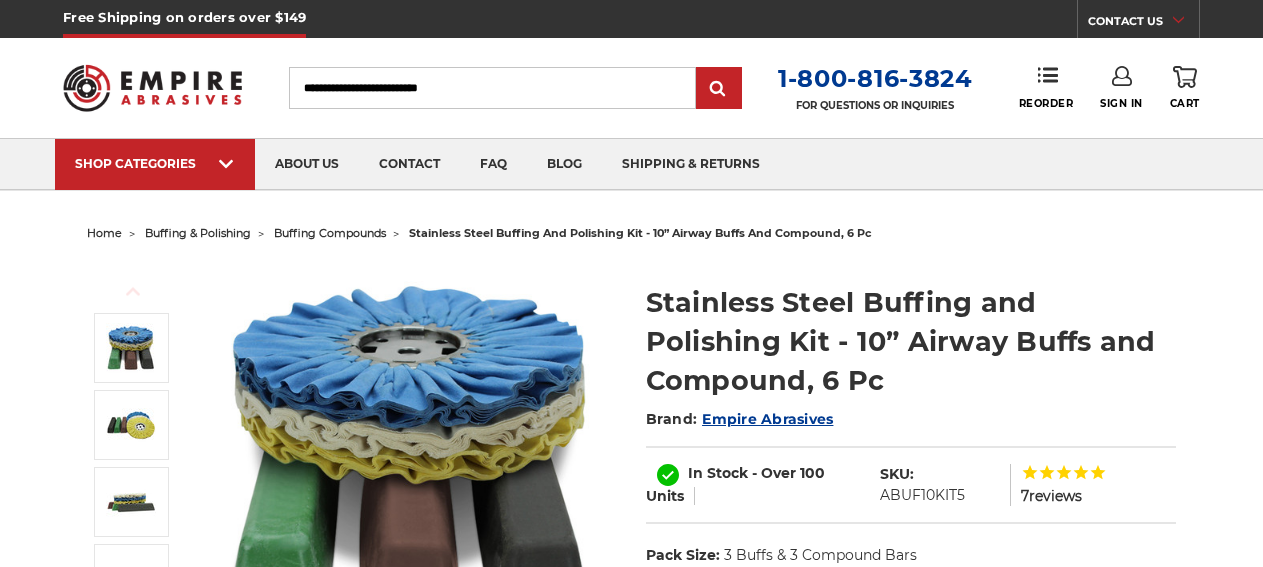 scroll, scrollTop: 0, scrollLeft: 0, axis: both 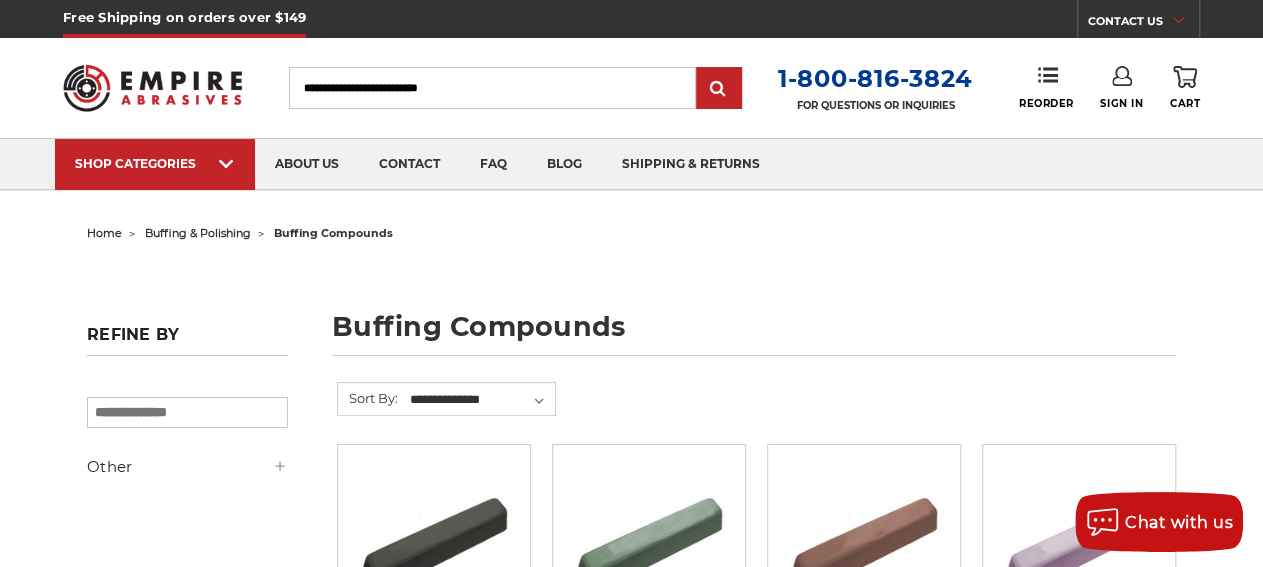 click on "buffing & polishing" at bounding box center (198, 233) 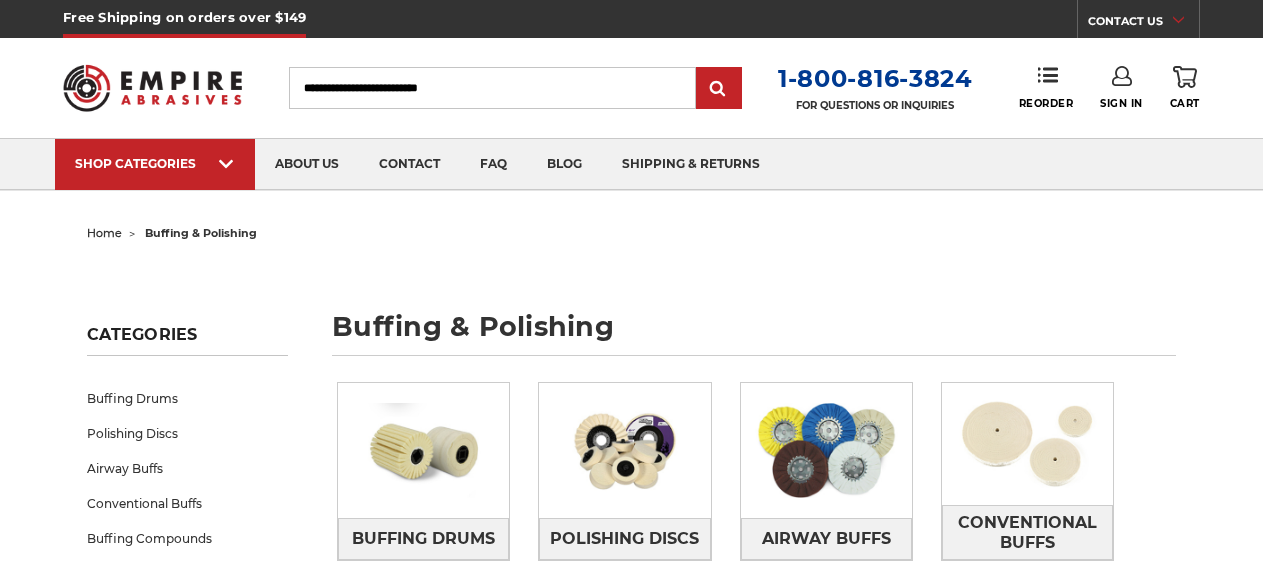 scroll, scrollTop: 0, scrollLeft: 0, axis: both 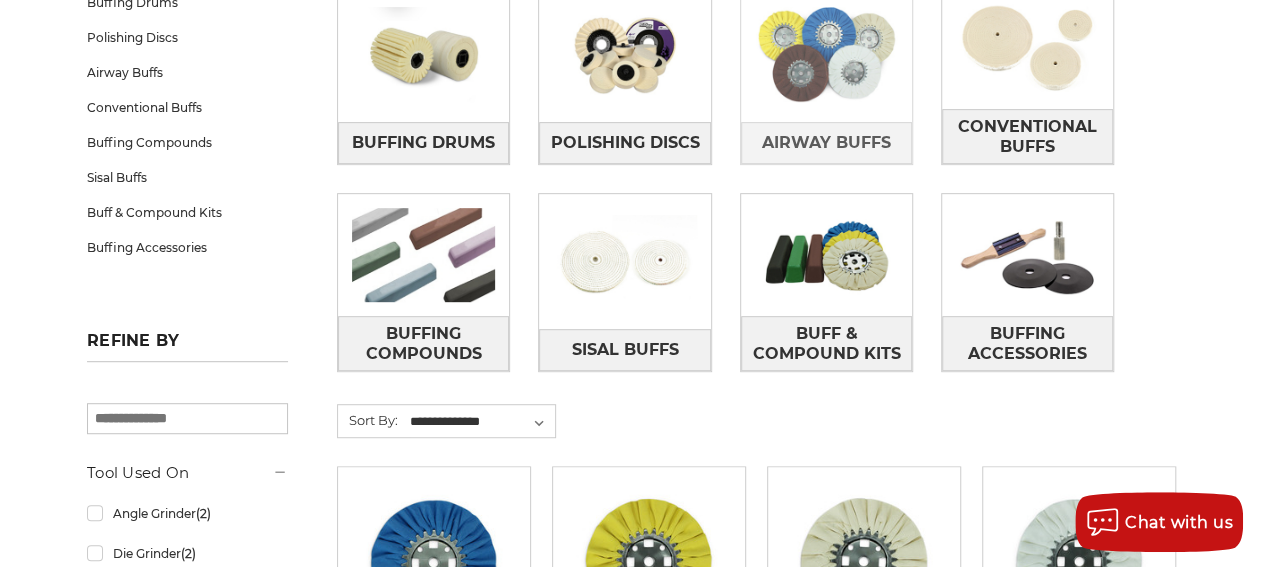click at bounding box center (826, 54) 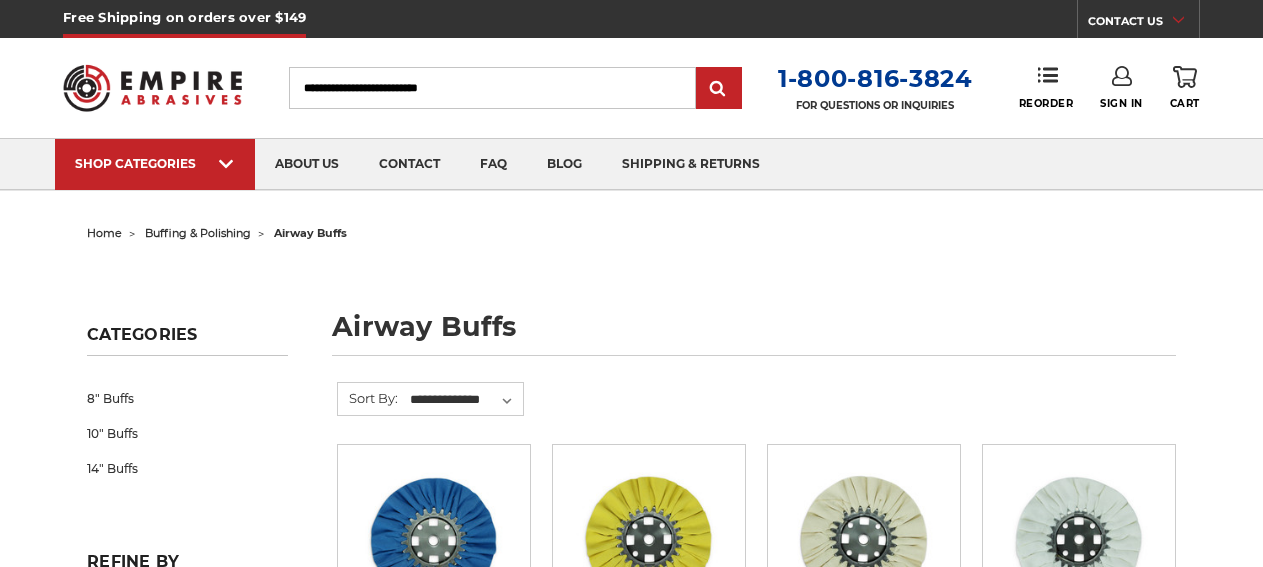 scroll, scrollTop: 0, scrollLeft: 0, axis: both 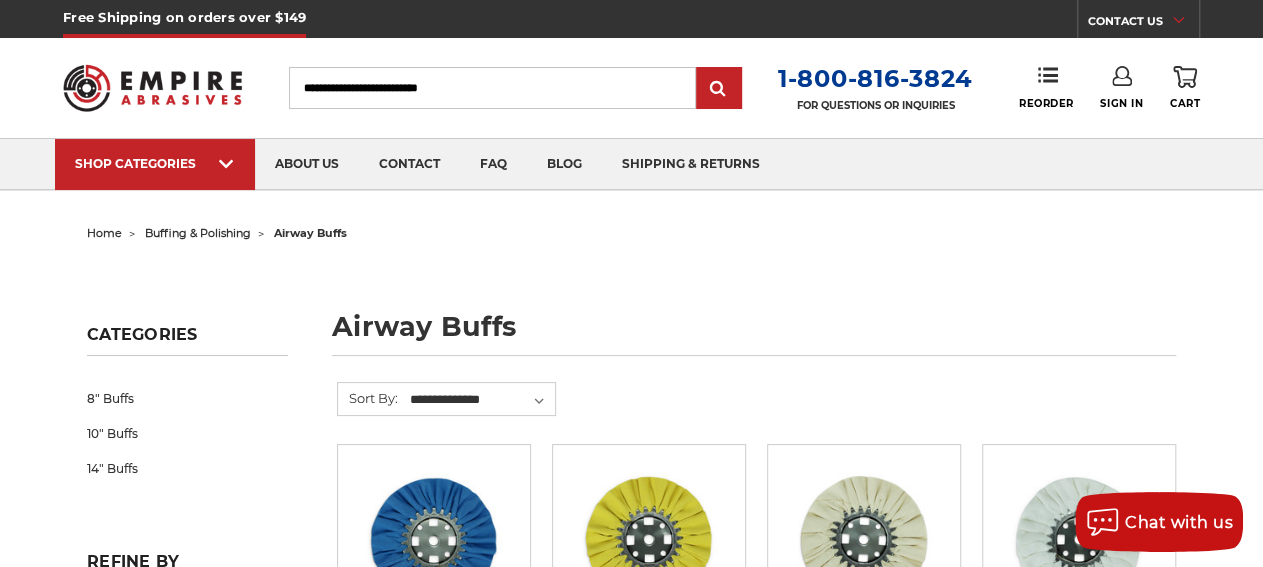 click on "buffing & polishing" at bounding box center (198, 233) 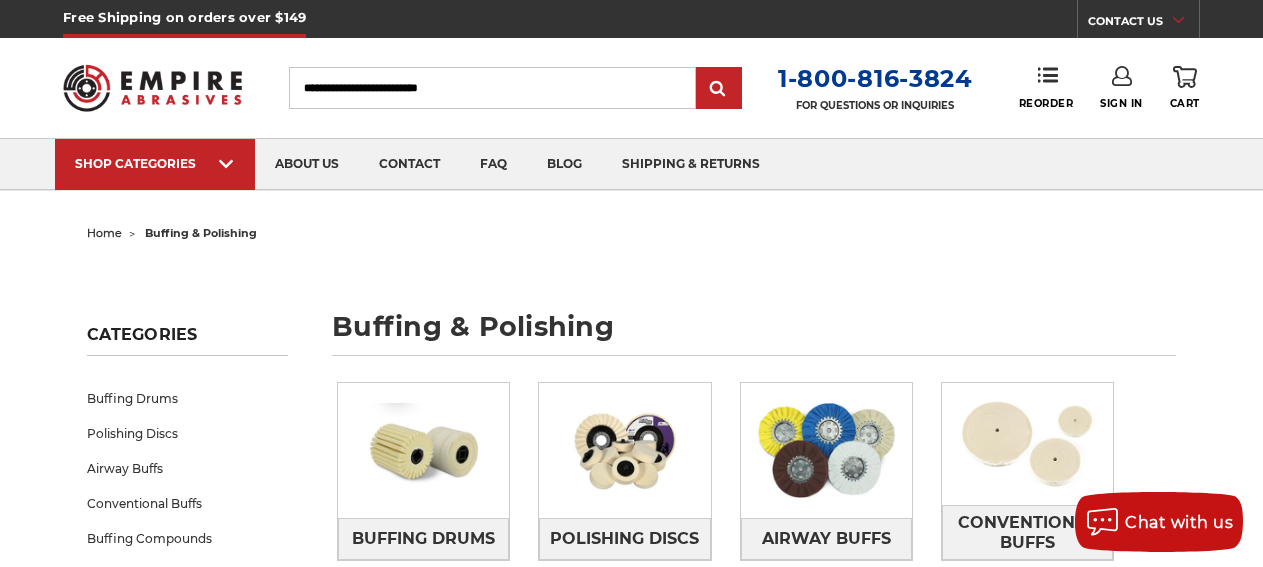 scroll, scrollTop: 191, scrollLeft: 0, axis: vertical 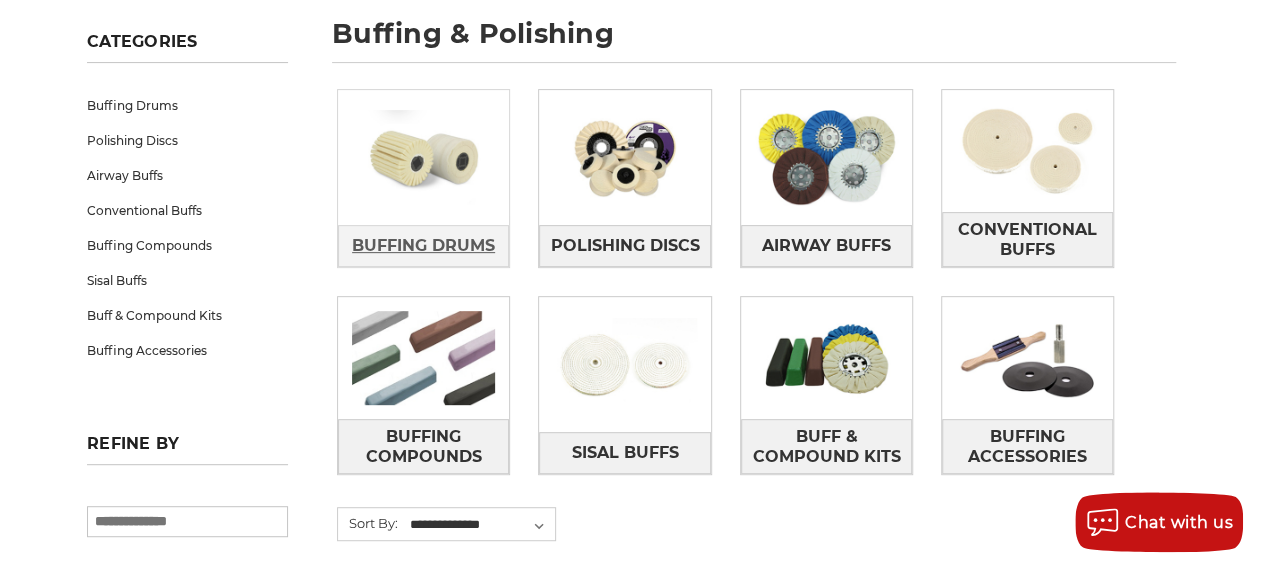 click on "Buffing Drums" at bounding box center (423, 246) 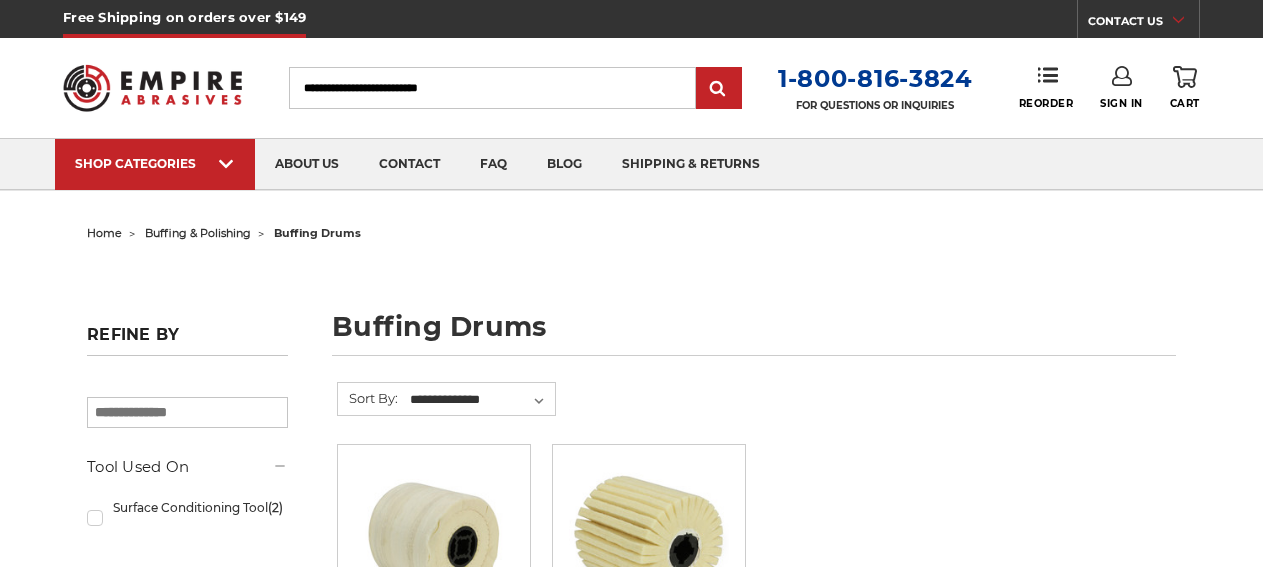 scroll, scrollTop: 0, scrollLeft: 0, axis: both 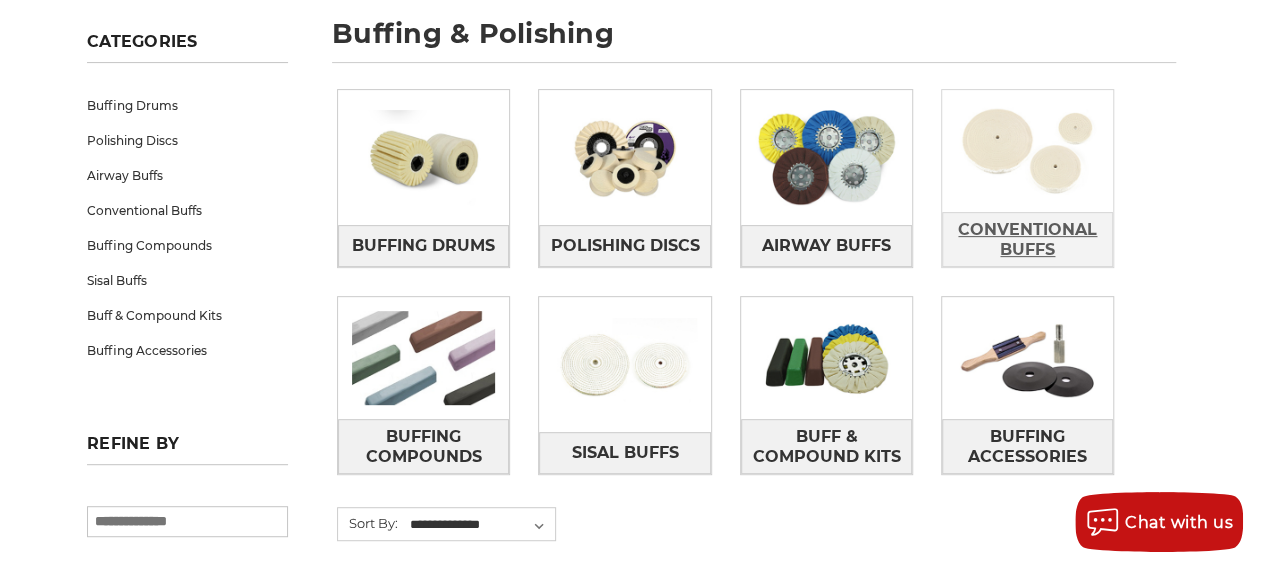 click on "Conventional Buffs" at bounding box center [1027, 240] 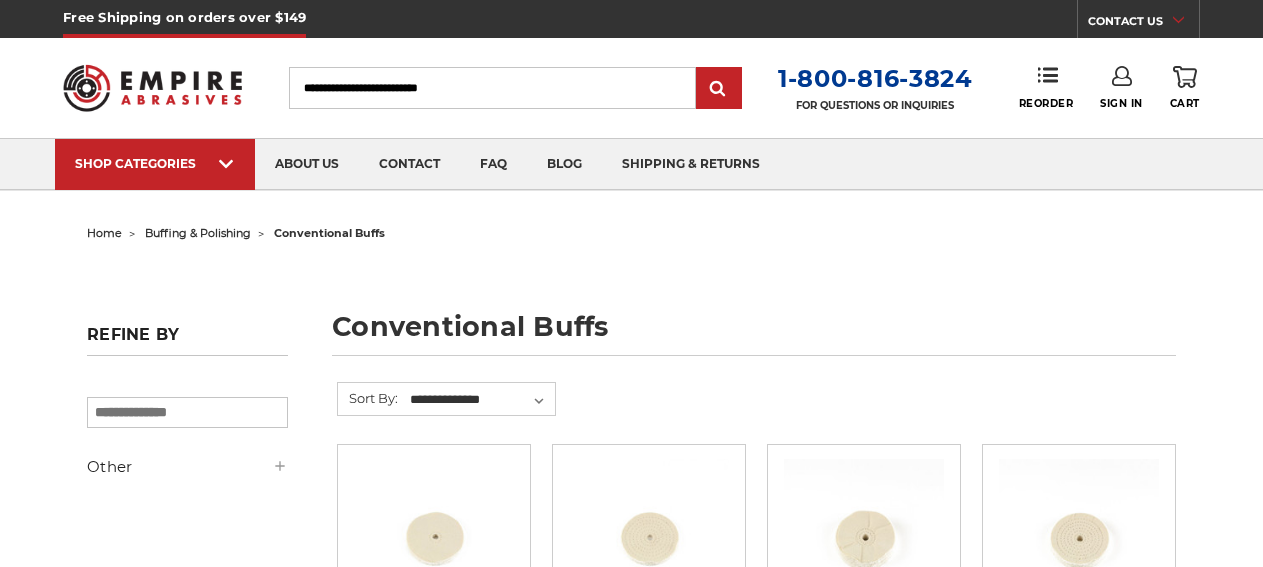 scroll, scrollTop: 0, scrollLeft: 0, axis: both 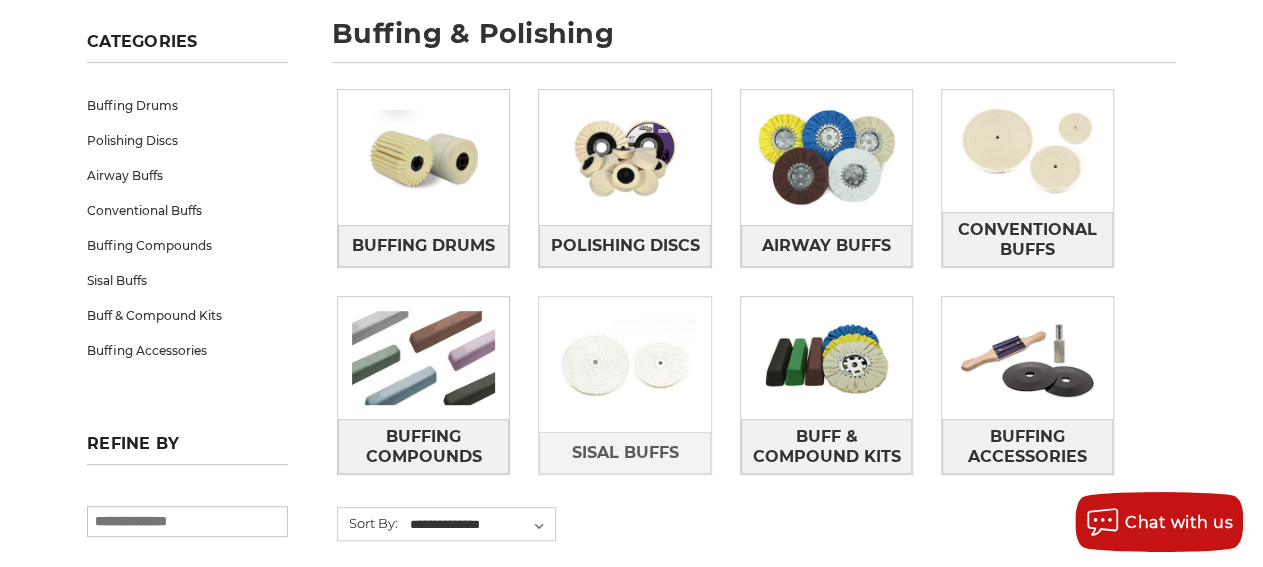 click at bounding box center (624, 365) 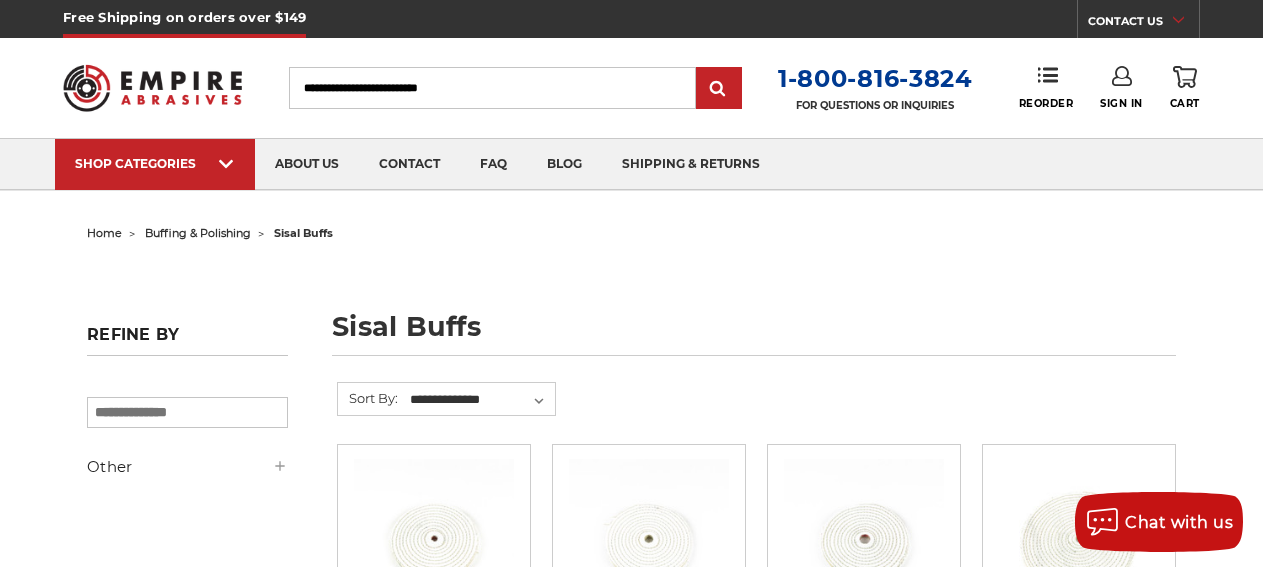 scroll, scrollTop: 0, scrollLeft: 0, axis: both 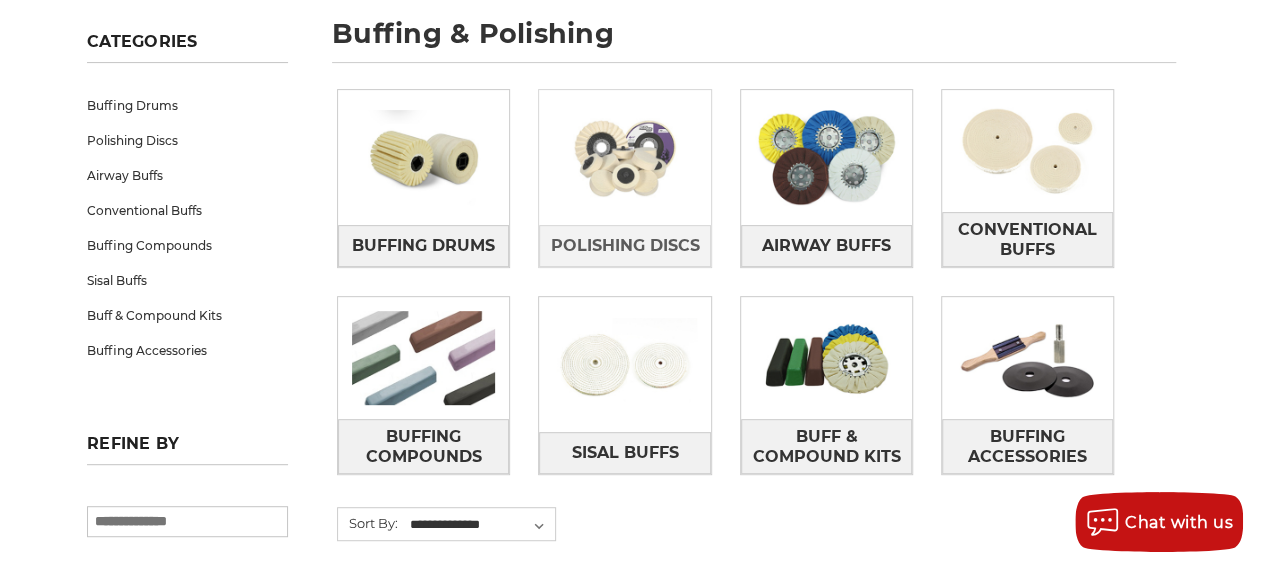 click at bounding box center (624, 157) 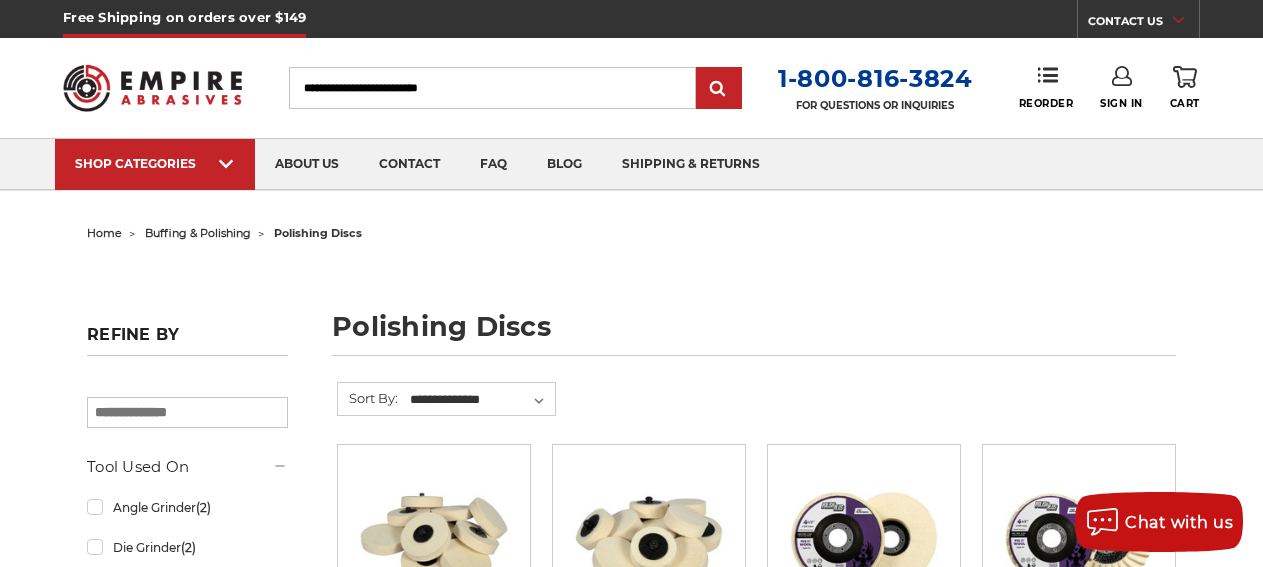 scroll, scrollTop: 0, scrollLeft: 0, axis: both 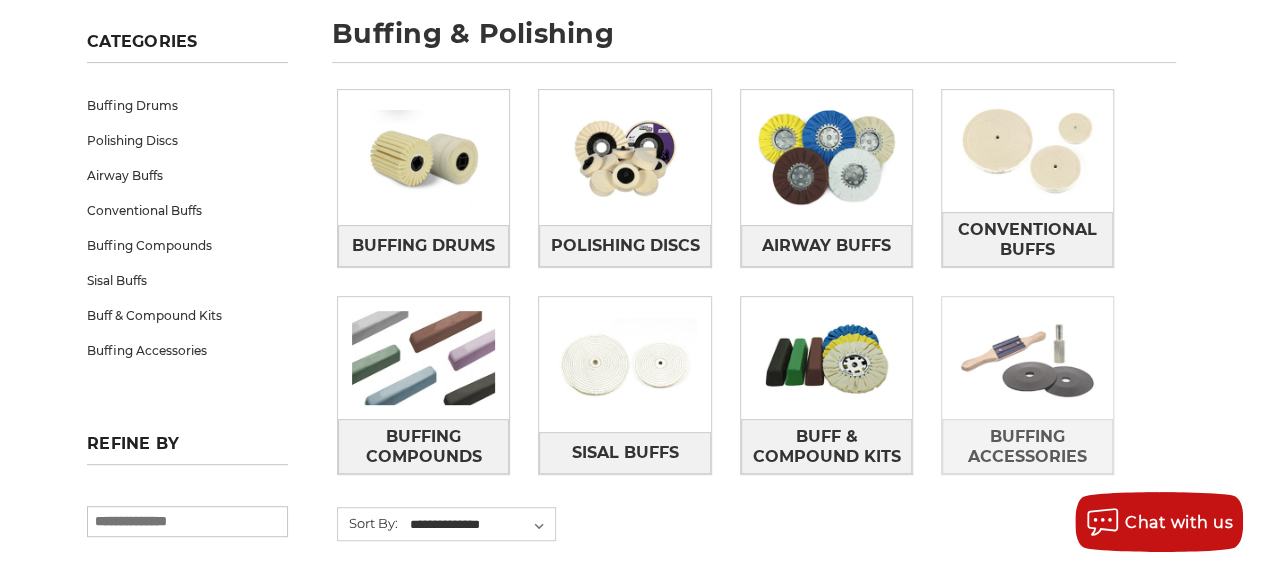 click at bounding box center [1027, 358] 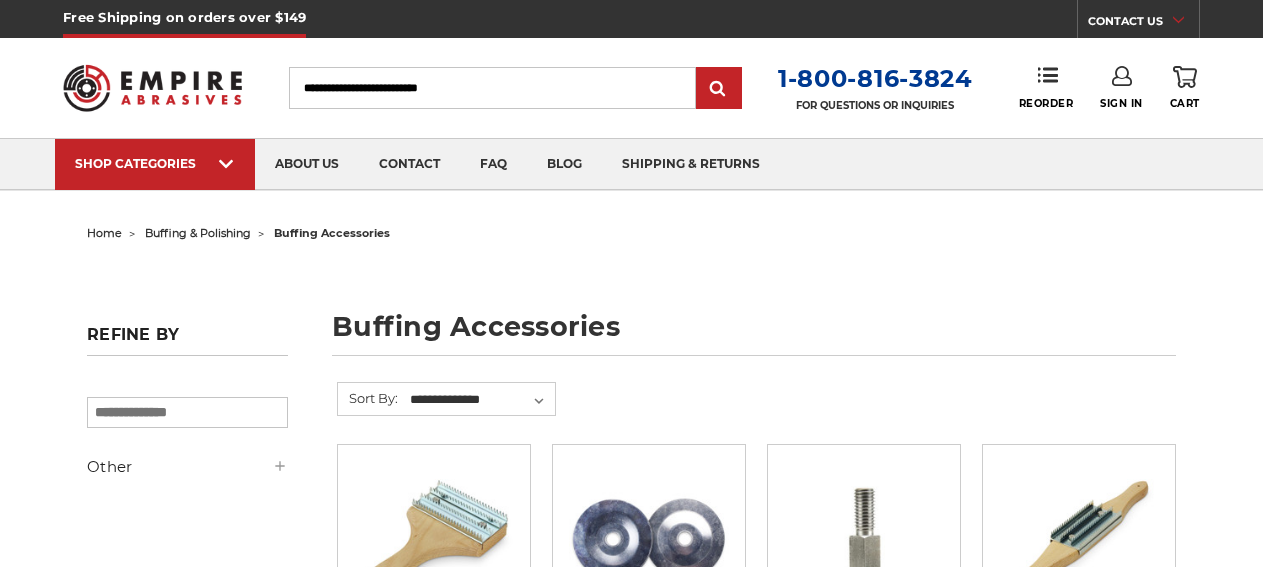 scroll, scrollTop: 0, scrollLeft: 0, axis: both 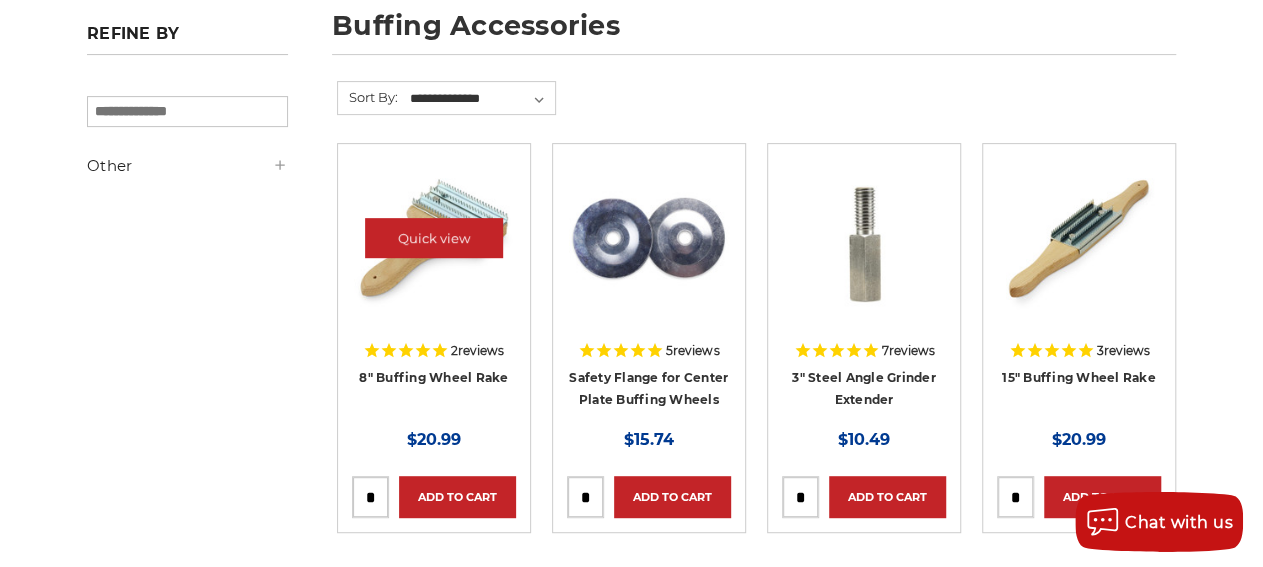 click at bounding box center (434, 238) 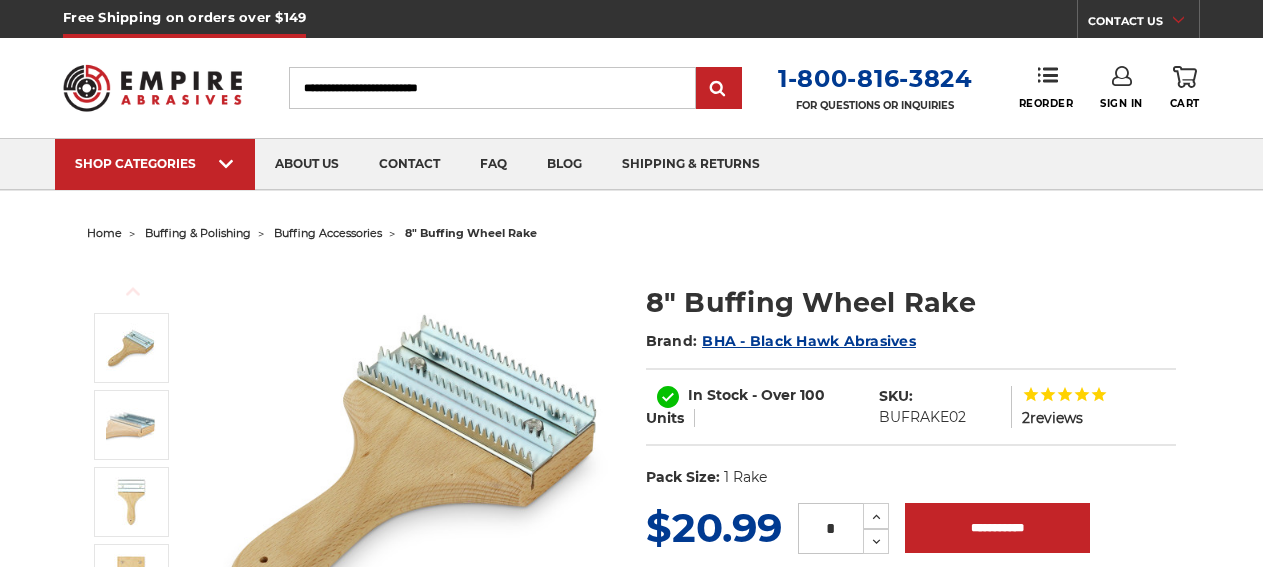 scroll, scrollTop: 0, scrollLeft: 0, axis: both 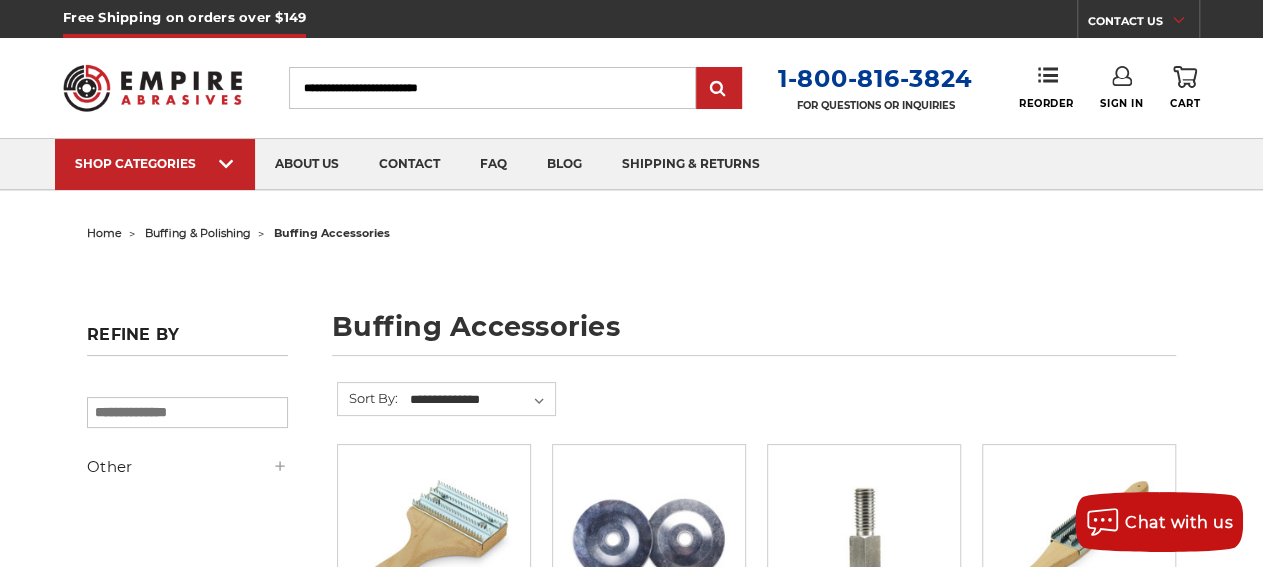 click on "buffing & polishing" at bounding box center [198, 233] 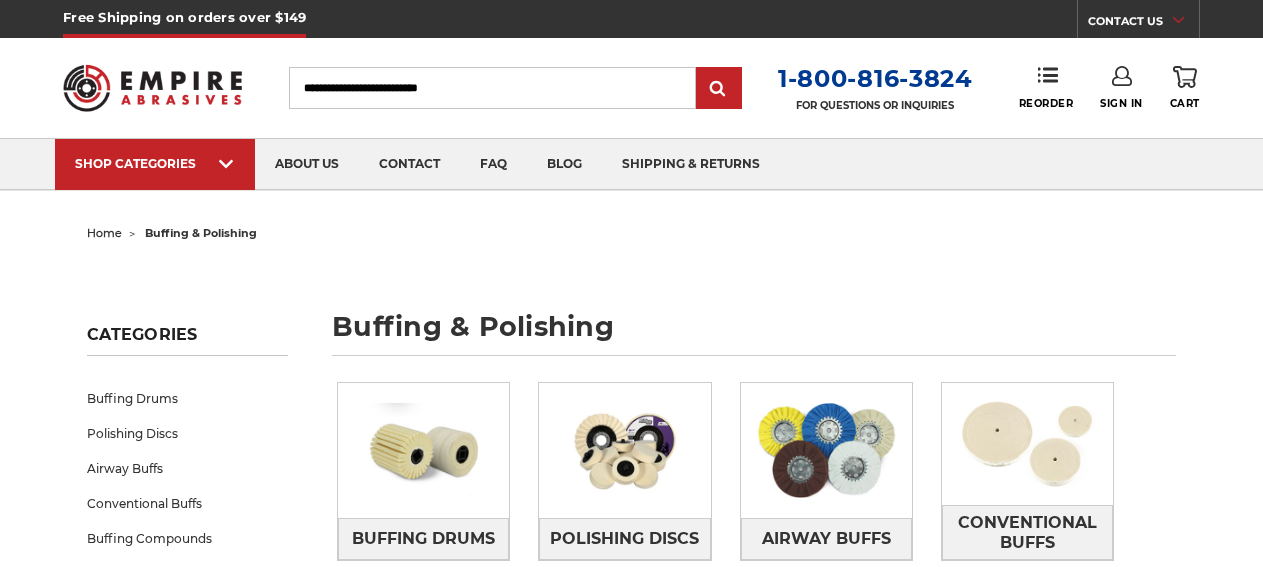 scroll, scrollTop: 0, scrollLeft: 0, axis: both 